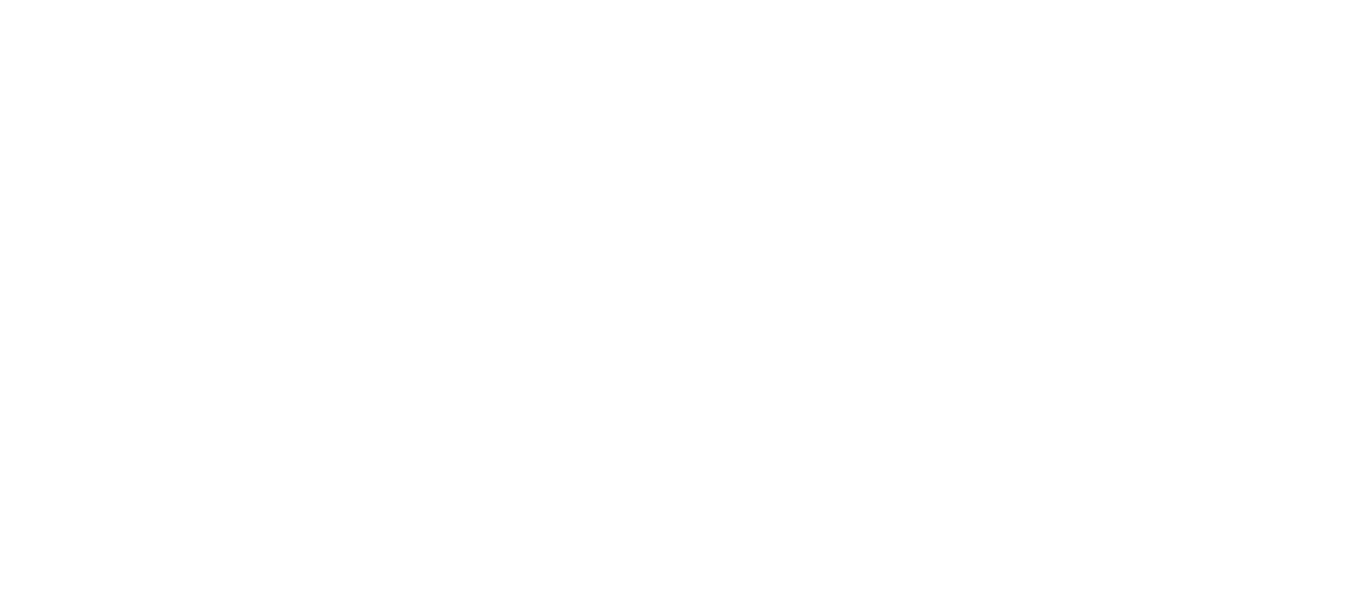 scroll, scrollTop: 0, scrollLeft: 0, axis: both 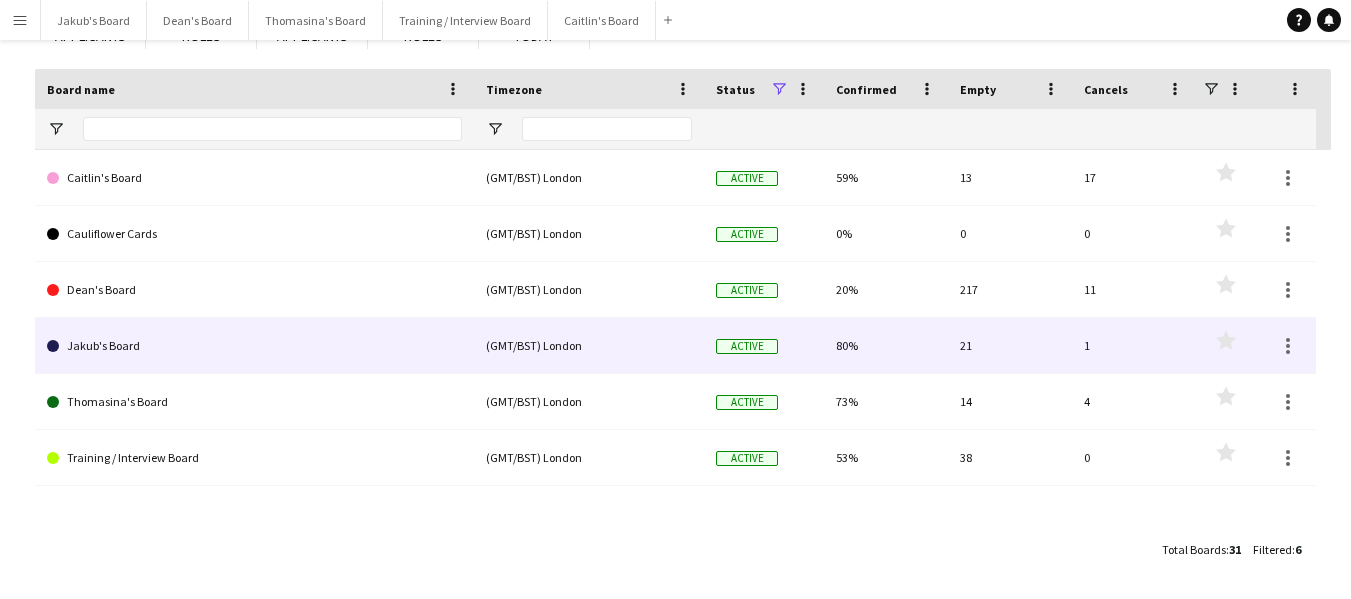 click on "Jakub's Board" 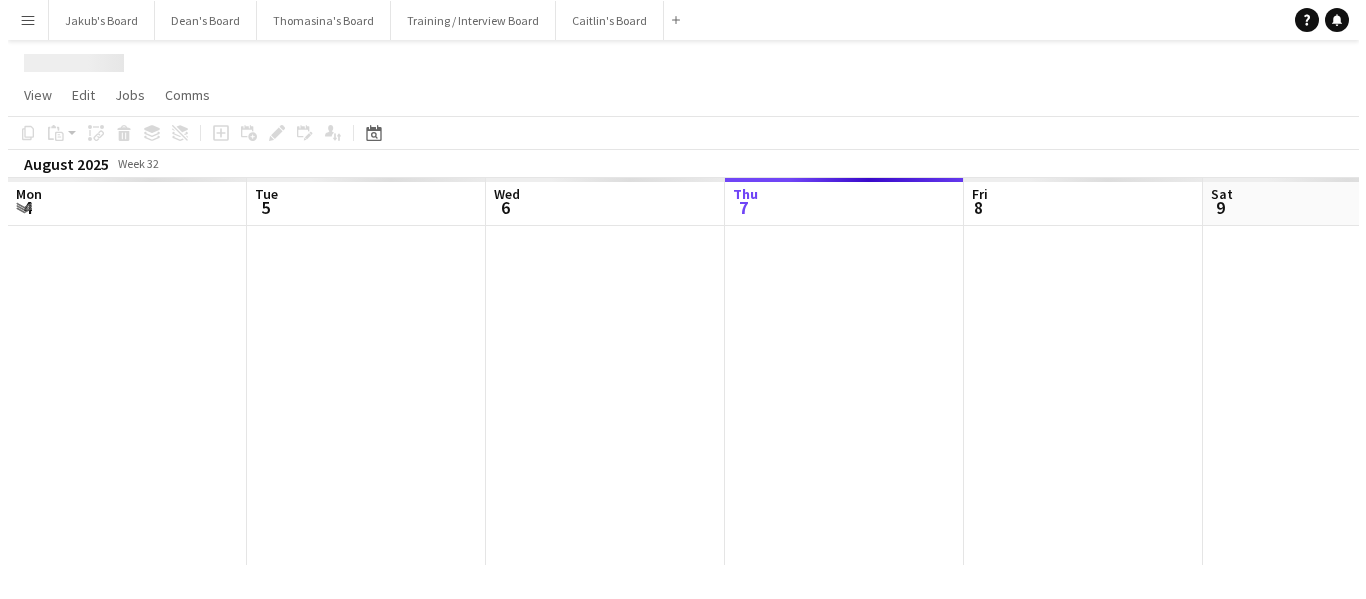 scroll, scrollTop: 0, scrollLeft: 0, axis: both 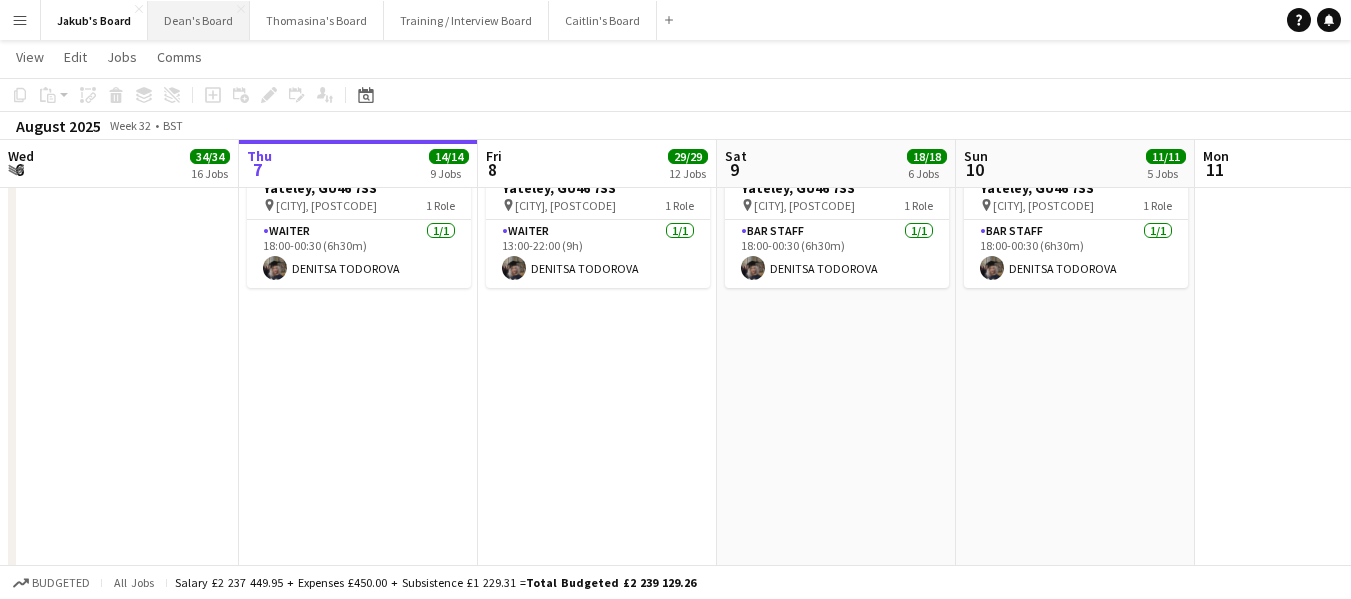 click on "Dean's Board
Close" at bounding box center (199, 20) 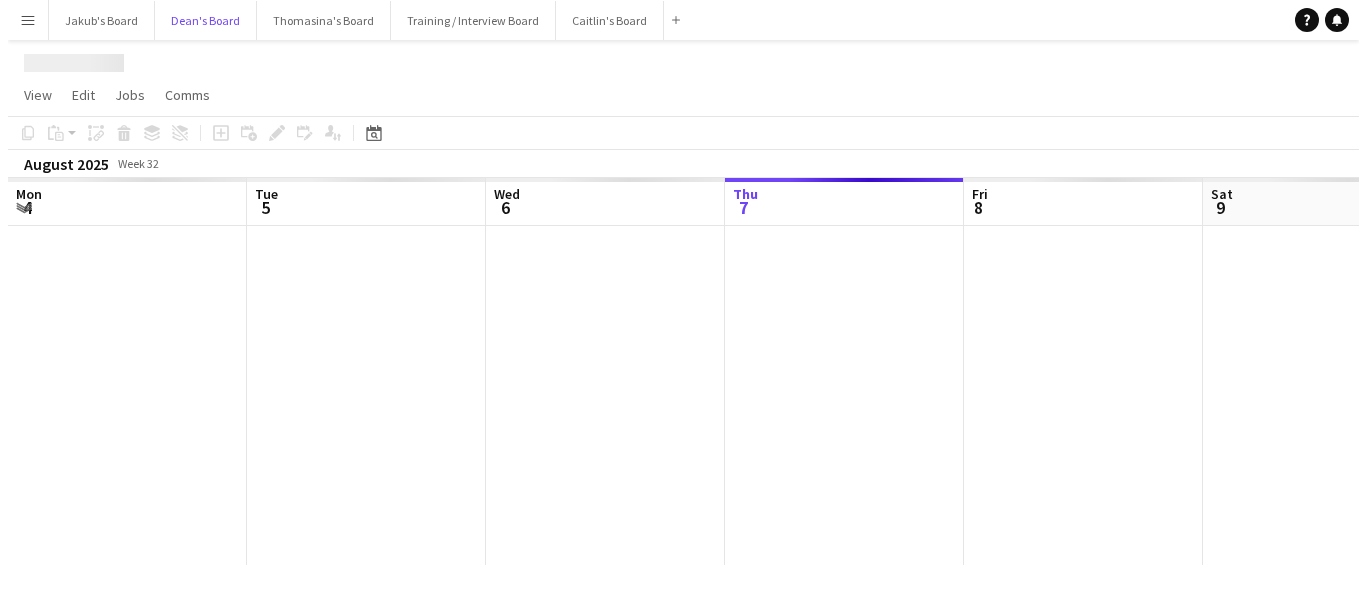 scroll, scrollTop: 0, scrollLeft: 0, axis: both 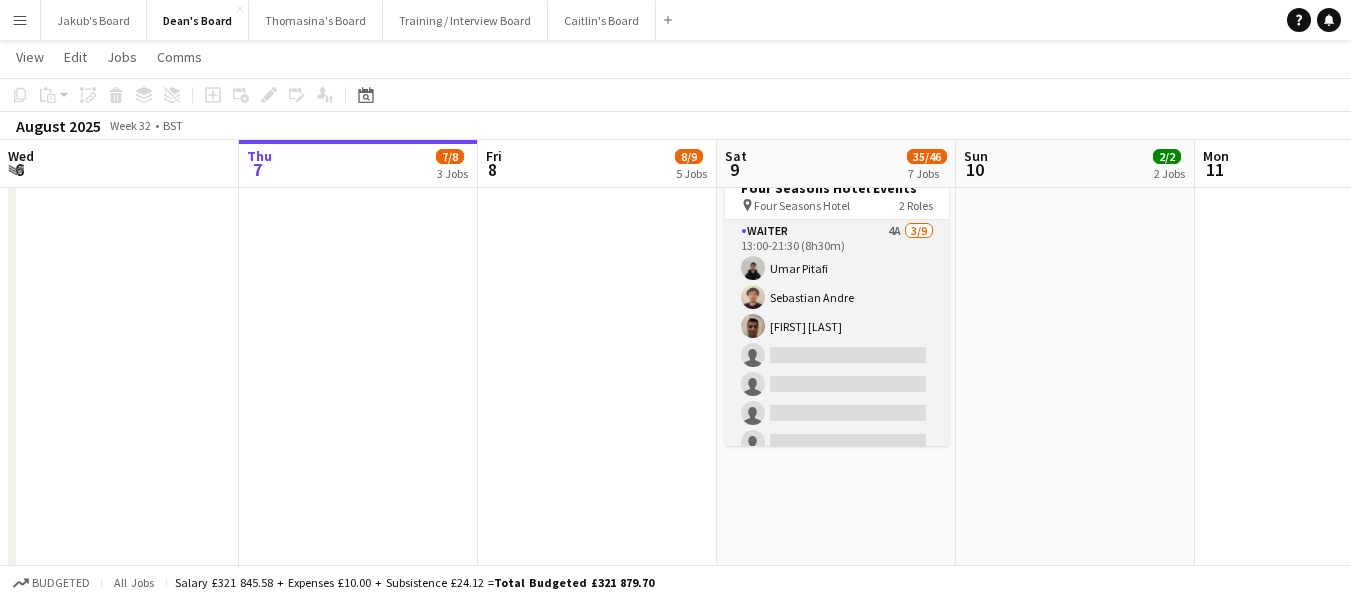 click on "Waiter   [NUMBER]A   [NUMBER]/[NUMBER]   [TIME]-[TIME] ([TIME])
[FIRST] [LAST] [FIRST] [LAST] [FIRST] [LAST]
single-neutral-actions
single-neutral-actions
single-neutral-actions
single-neutral-actions
single-neutral-actions
single-neutral-actions" at bounding box center [837, 370] 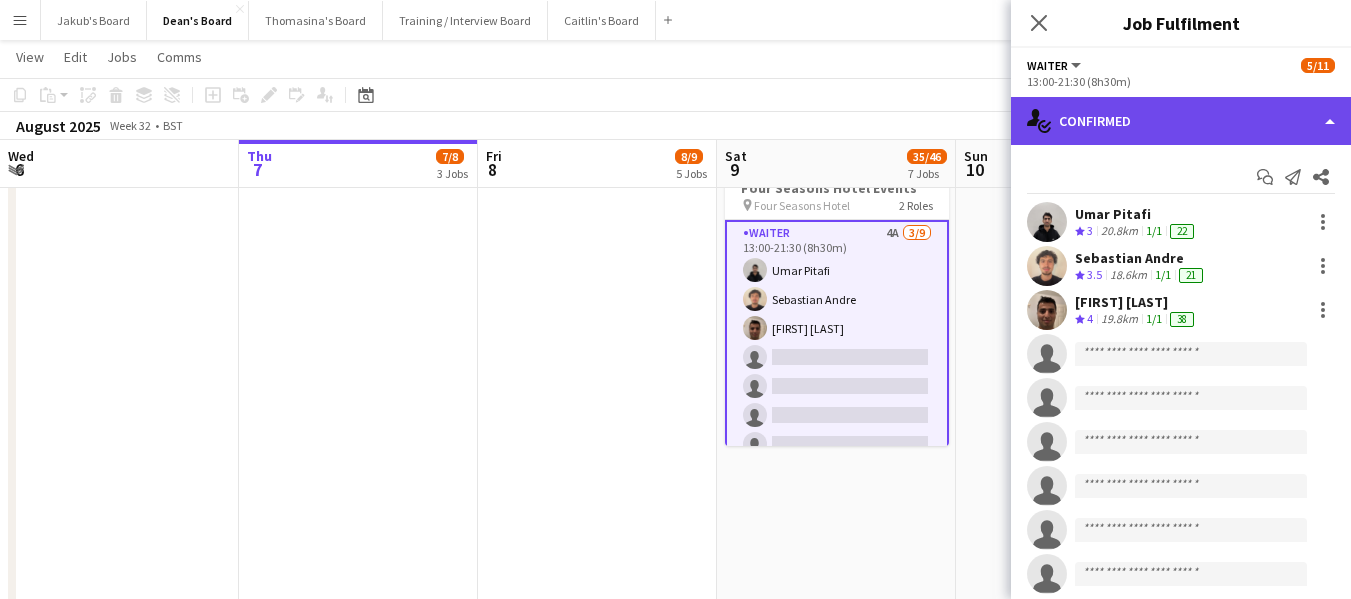 click on "single-neutral-actions-check-2
Confirmed" 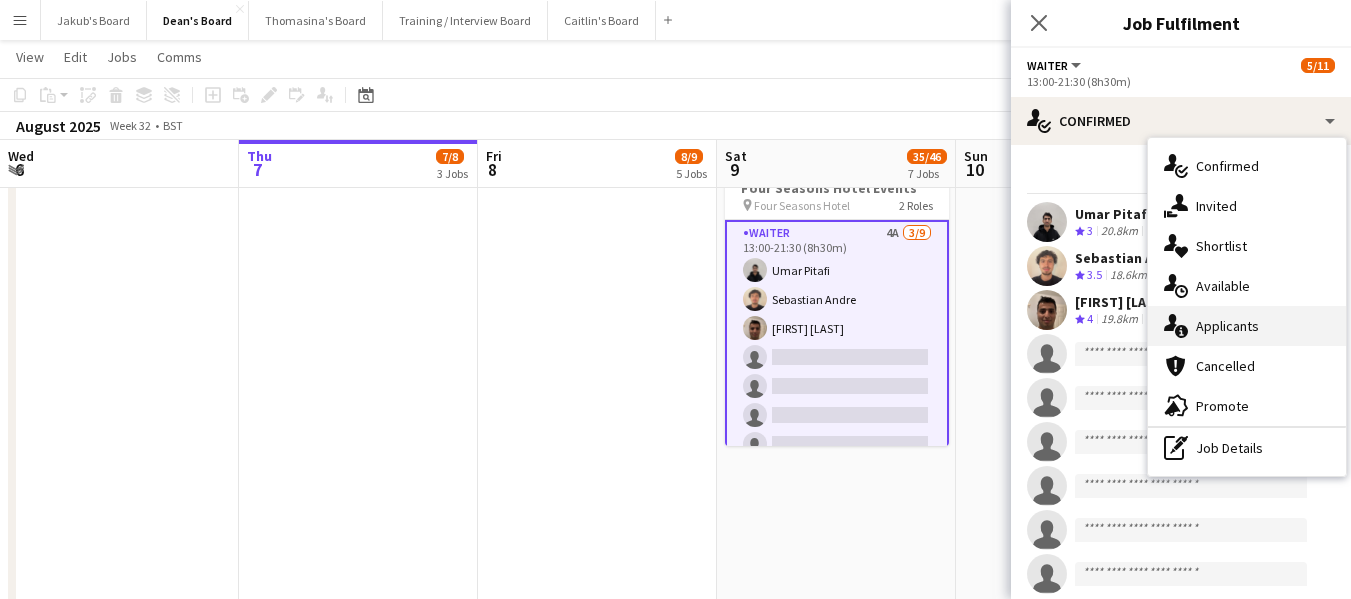 click on "single-neutral-actions-information
Applicants" at bounding box center (1247, 326) 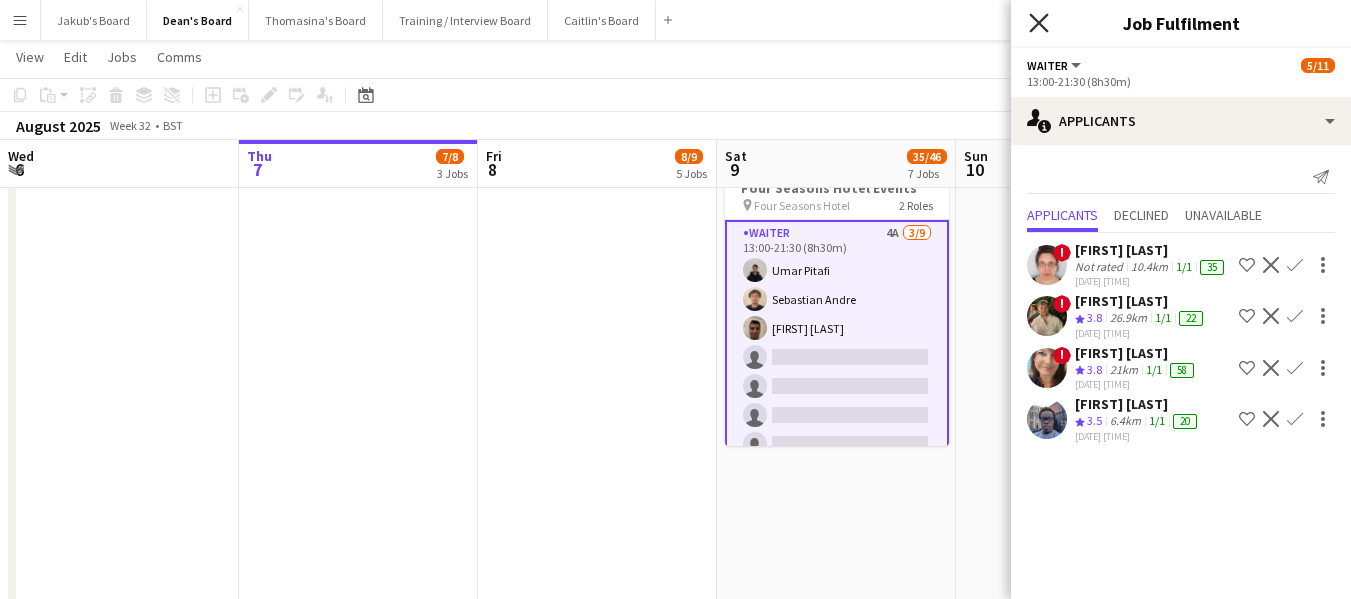 click 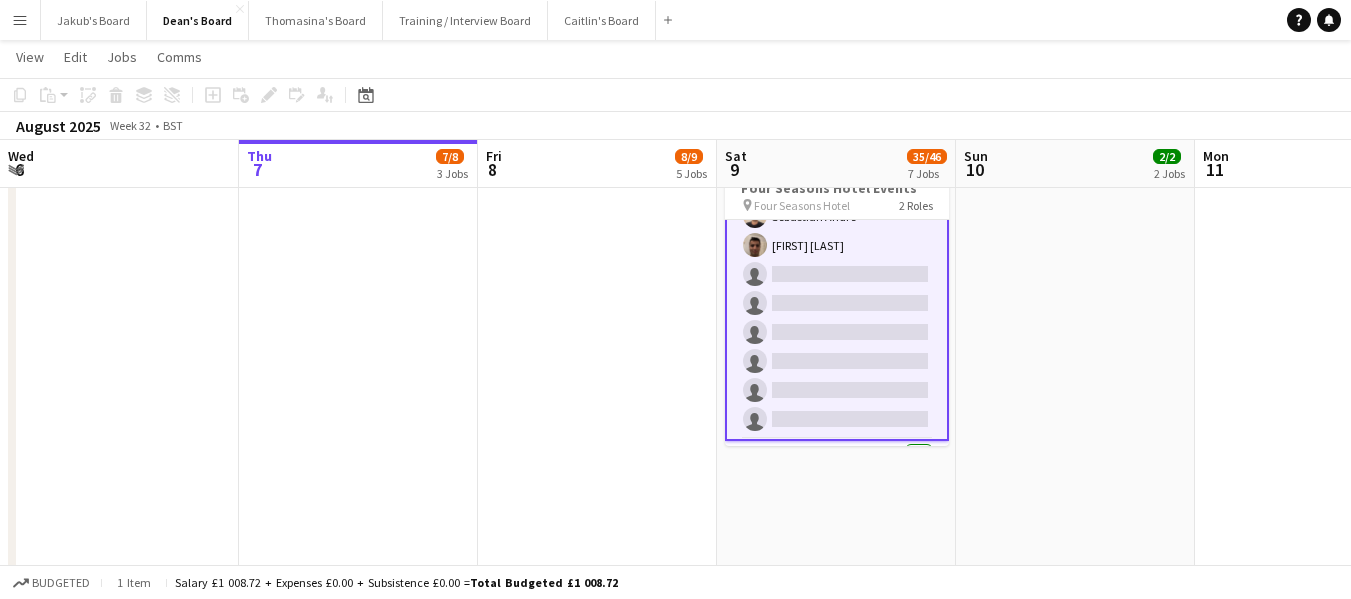 scroll, scrollTop: 175, scrollLeft: 0, axis: vertical 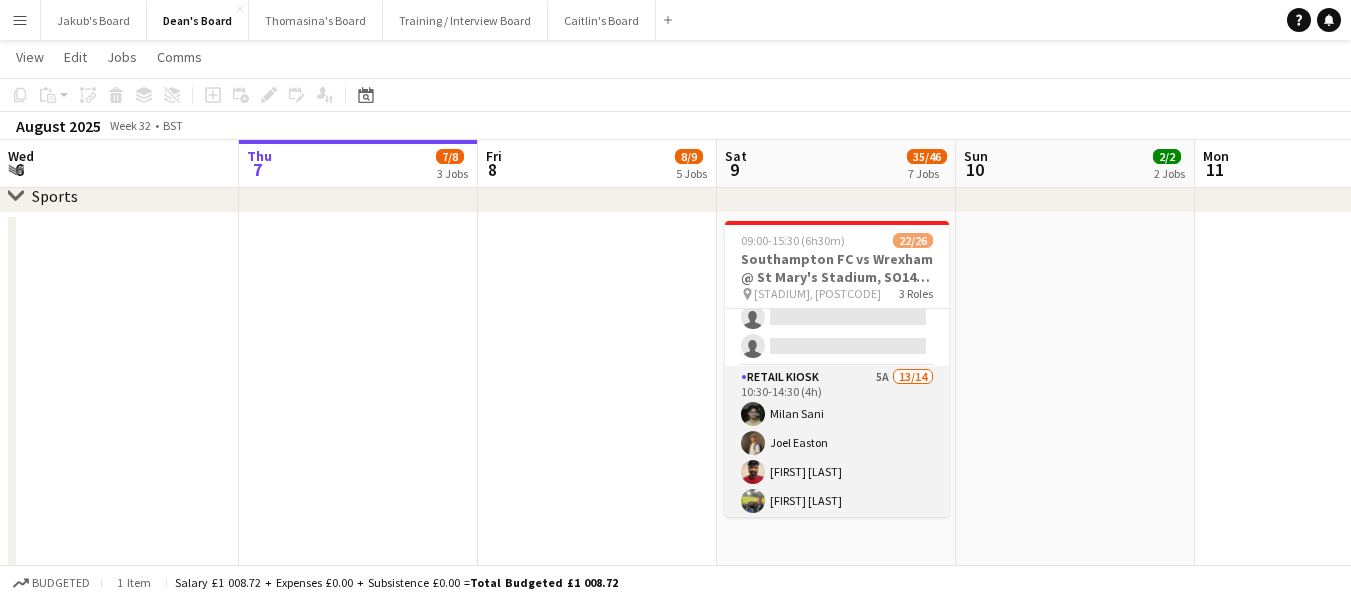 click on "Retail Kiosk    [NUMBER]A   [NUMBER]/[NUMBER]   [TIME]-[TIME] ([TIME])
[FIRST] [LAST] [FIRST] [LAST] [FIRST] [LAST] [FIRST] [LAST] ! [FIRST] [LAST] [FIRST] [LAST] [FIRST] [LAST] [FIRST] [LAST] [FIRST] [LAST] [FIRST] [LAST] [FIRST] [LAST] [FIRST] [LAST]
single-neutral-actions" at bounding box center (837, 588) 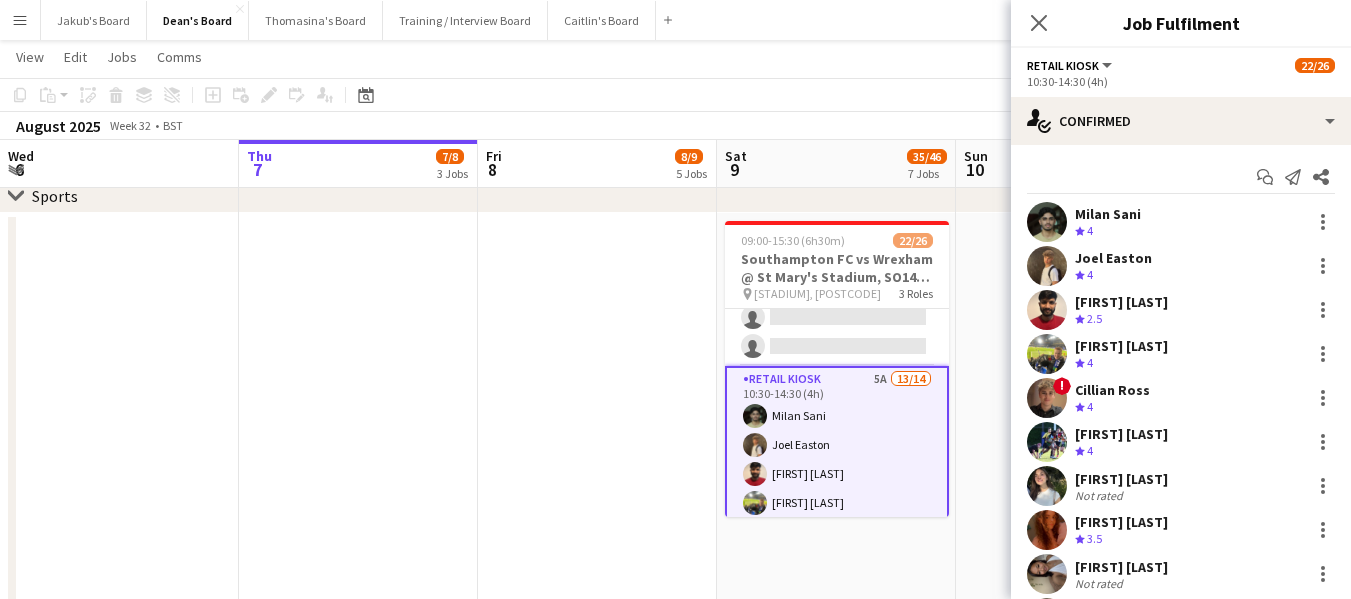 scroll, scrollTop: 171, scrollLeft: 0, axis: vertical 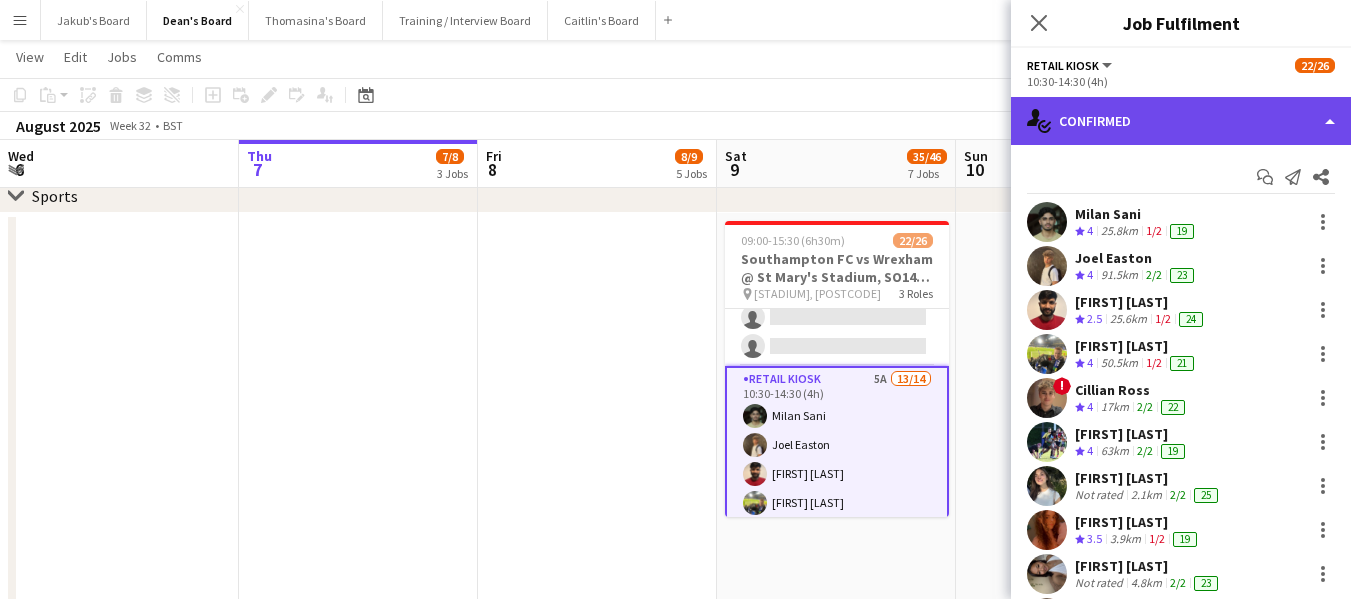 click on "single-neutral-actions-check-2
Confirmed" 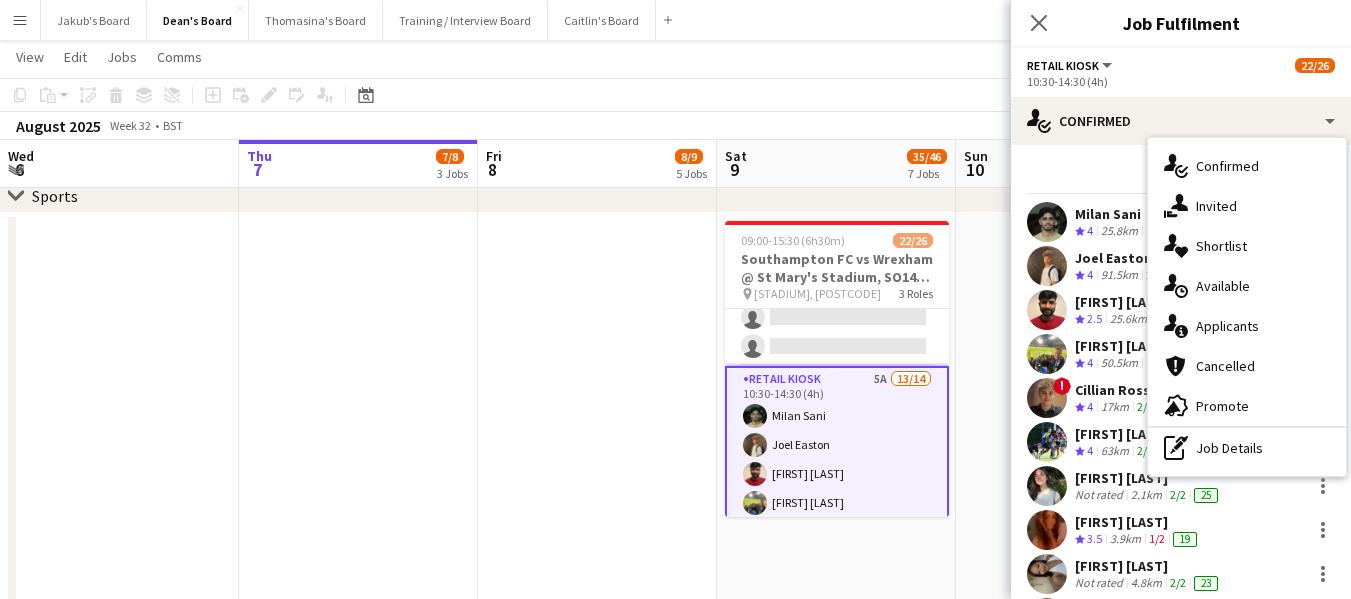 click on "single-neutral-actions-information
Applicants" at bounding box center (1247, 326) 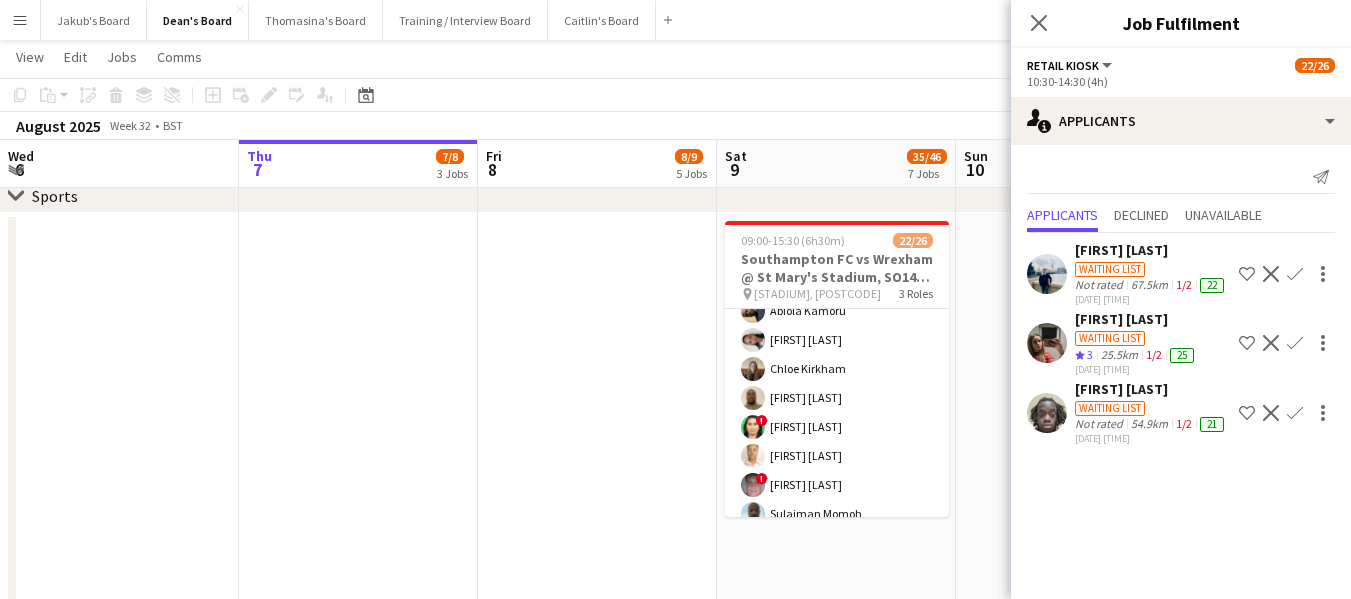 scroll, scrollTop: 69, scrollLeft: 0, axis: vertical 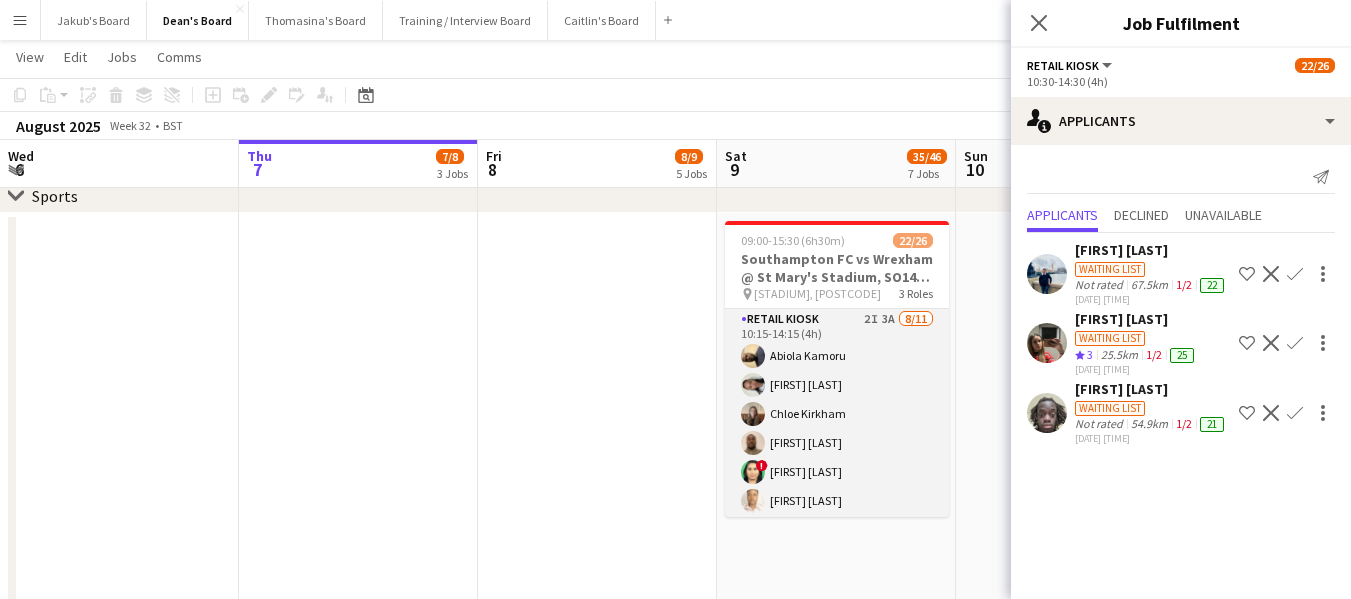 click on "Retail Kiosk    [NUMBER]I   [NUMBER]A   [NUMBER]/[NUMBER]   [TIME]-[TIME] ([TIME])
[FIRST] [LAST] [FIRST] [LAST] [FIRST] [LAST] [FIRST] [LAST] ! [FIRST] [LAST] [FIRST] [LAST] ! [FIRST] [LAST] [FIRST] [LAST]
single-neutral-actions
single-neutral-actions
single-neutral-actions" at bounding box center [837, 487] 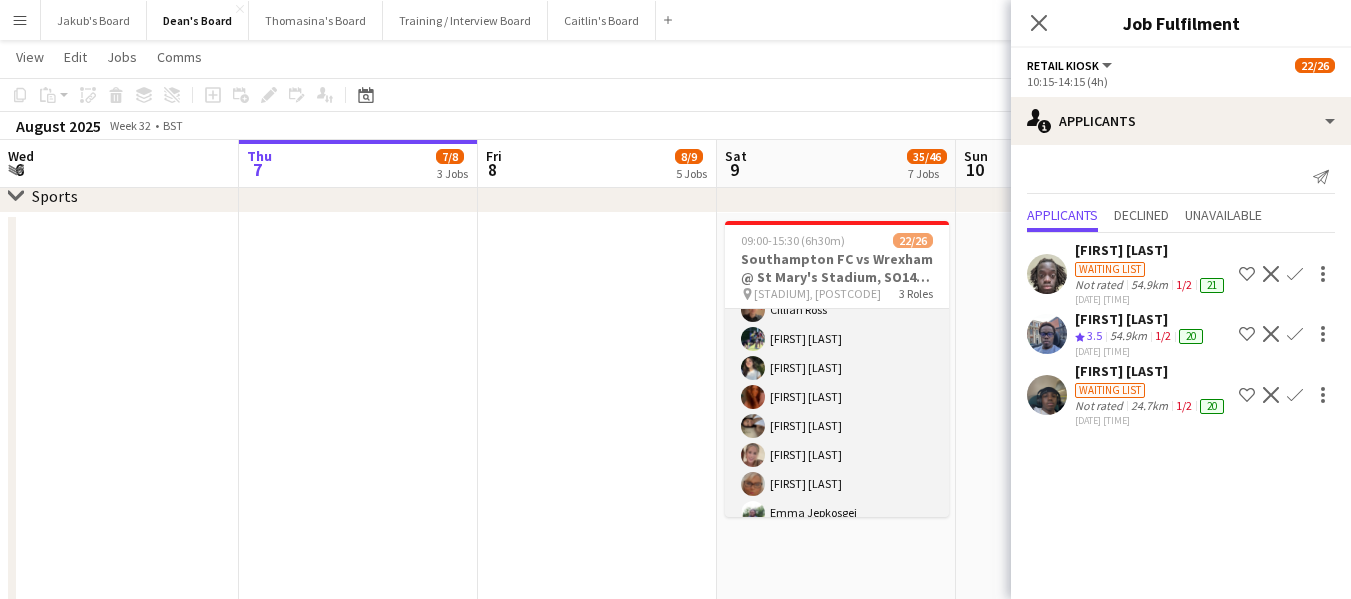 scroll, scrollTop: 573, scrollLeft: 0, axis: vertical 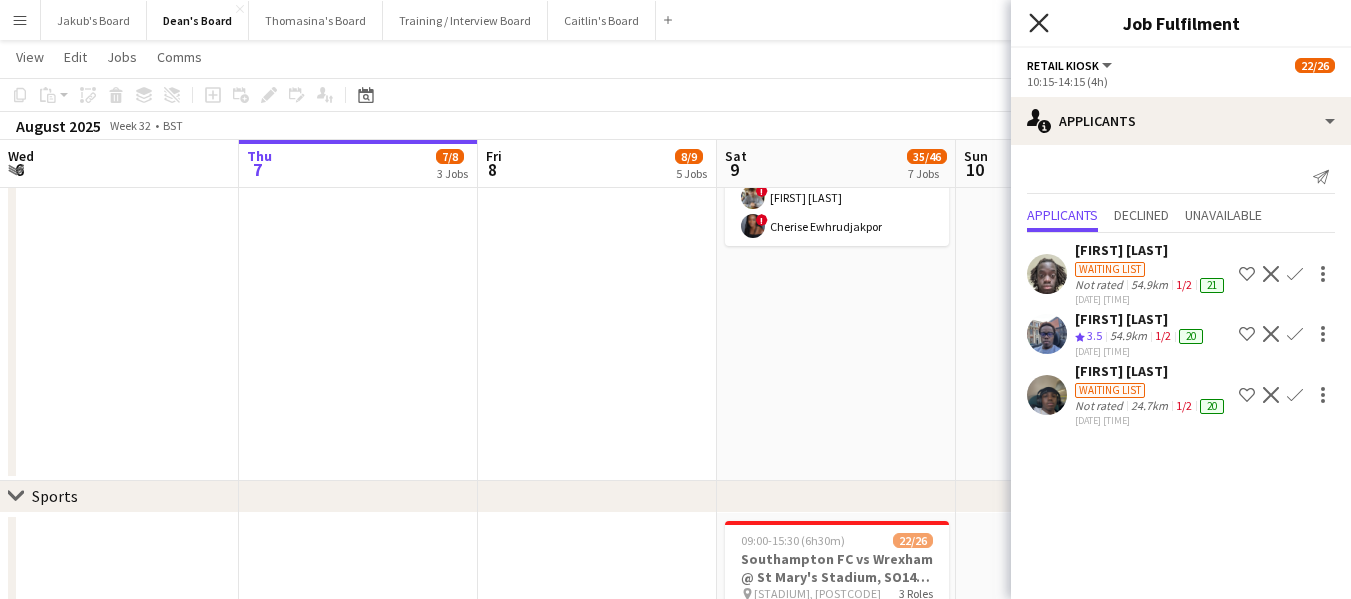 click on "Close pop-in" 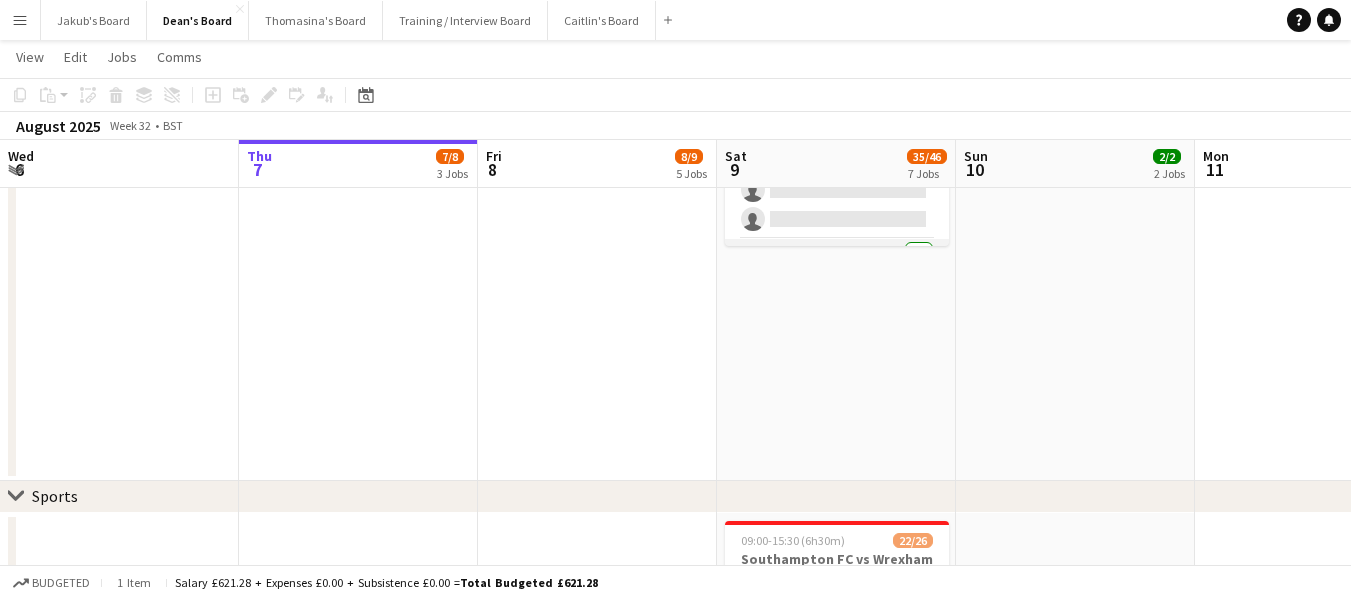 scroll, scrollTop: 0, scrollLeft: 0, axis: both 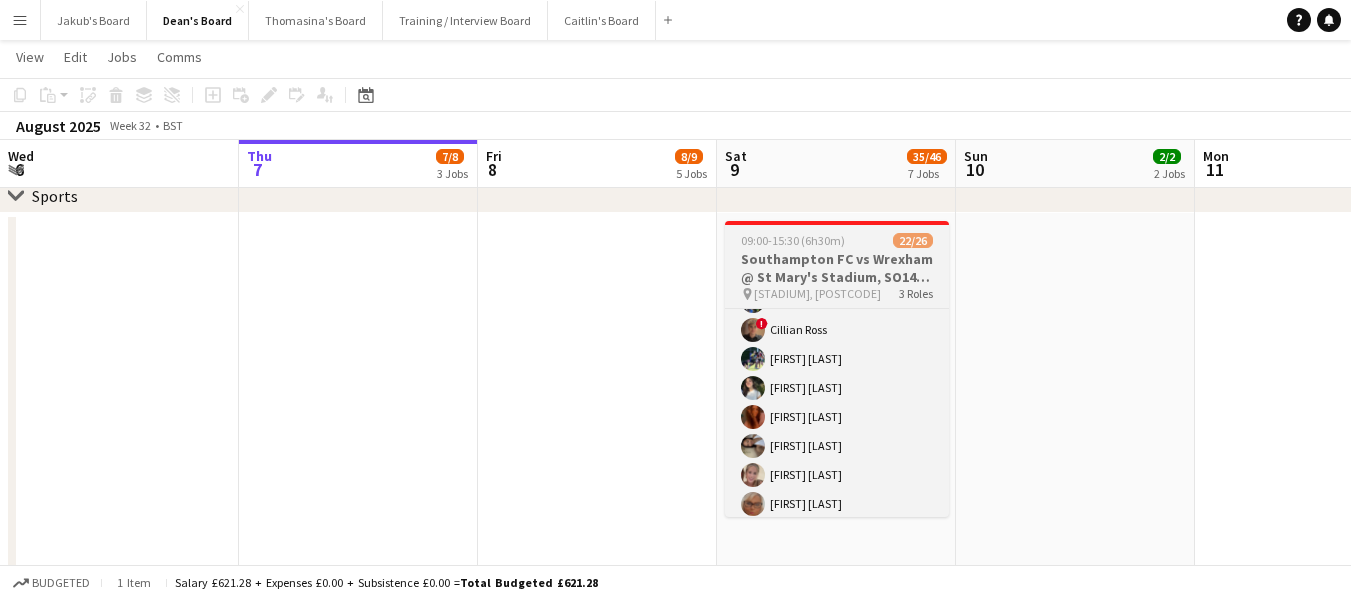 click on "09:00-15:30 (6h30m)" at bounding box center [793, 240] 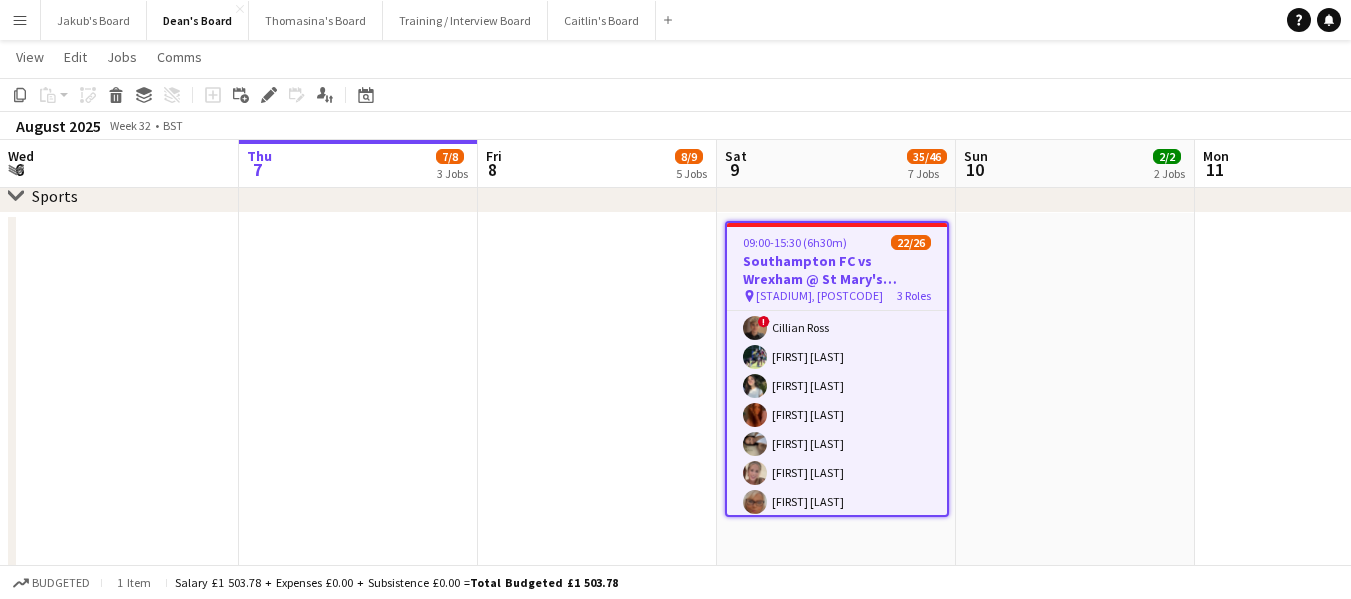scroll, scrollTop: 569, scrollLeft: 0, axis: vertical 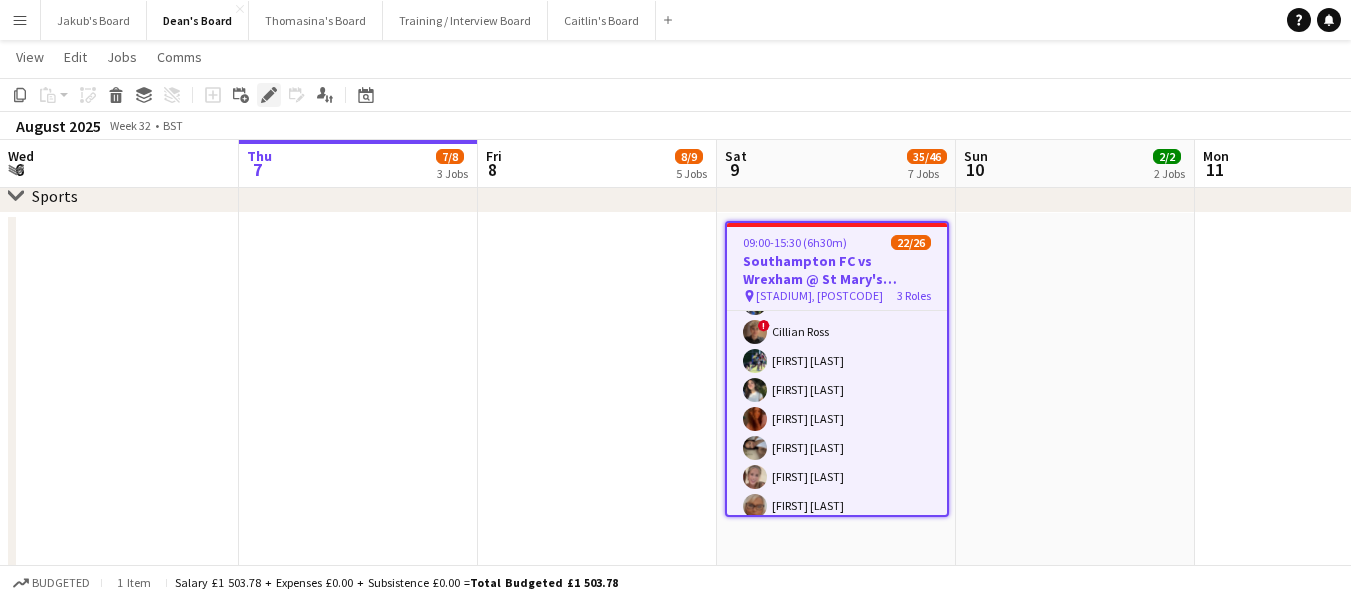 click on "Edit" 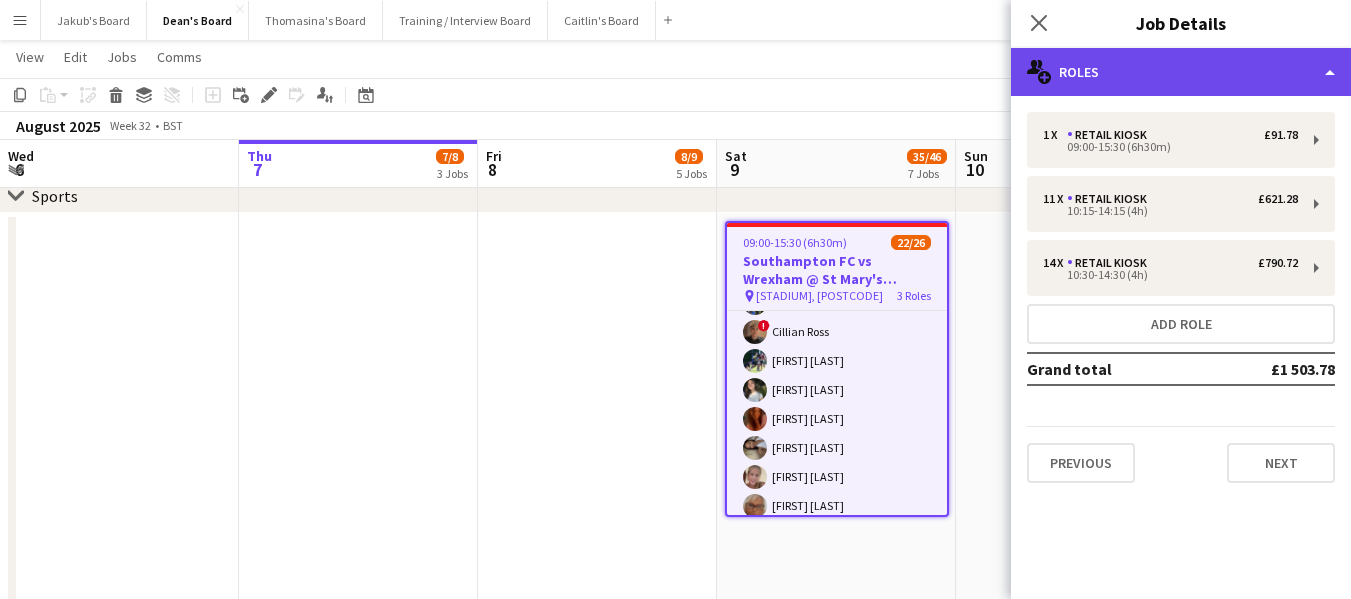 click on "multiple-users-add
Roles" 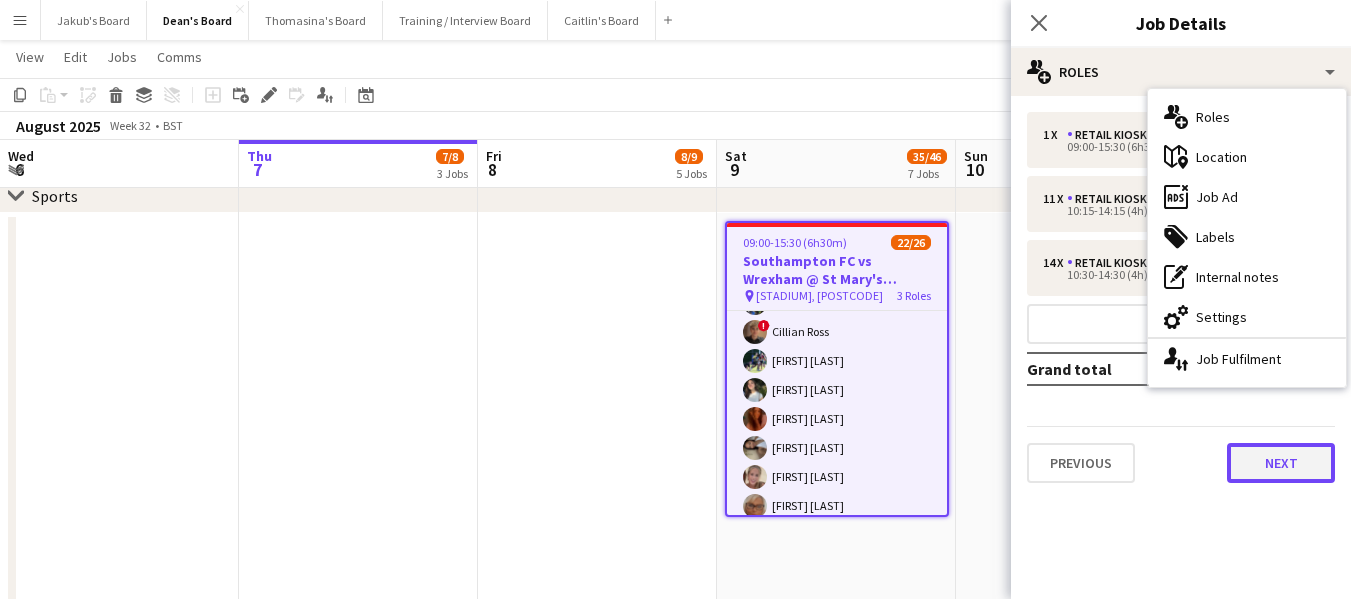 click on "Next" at bounding box center (1281, 463) 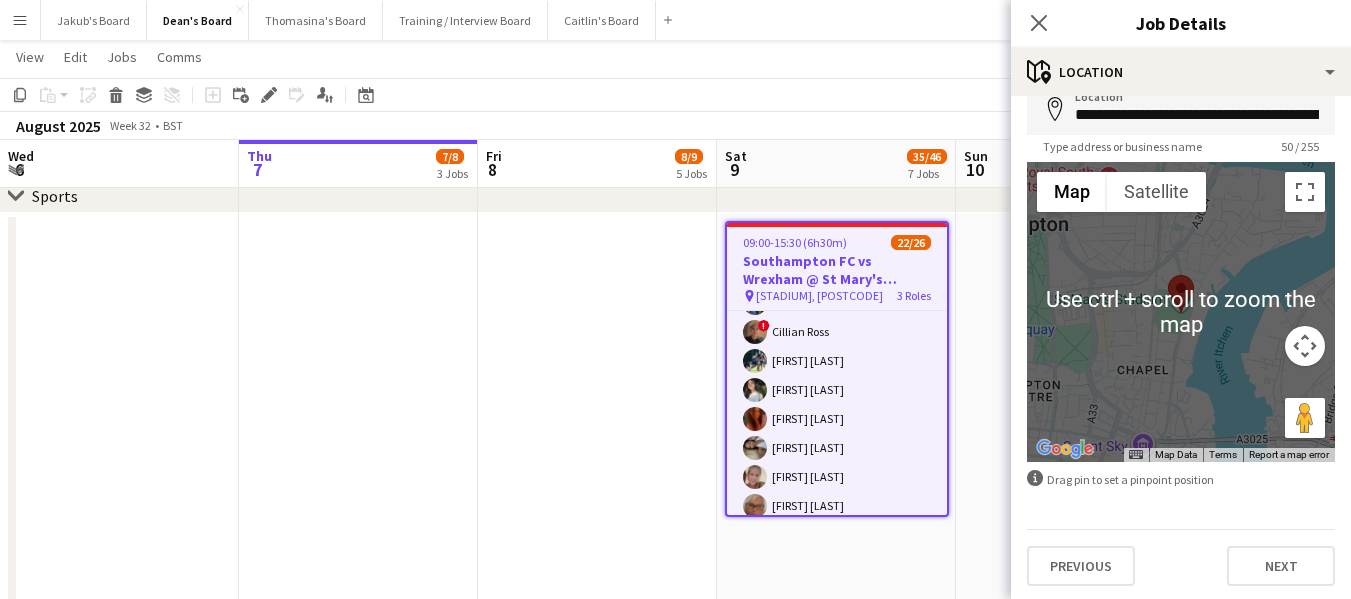 scroll, scrollTop: 107, scrollLeft: 0, axis: vertical 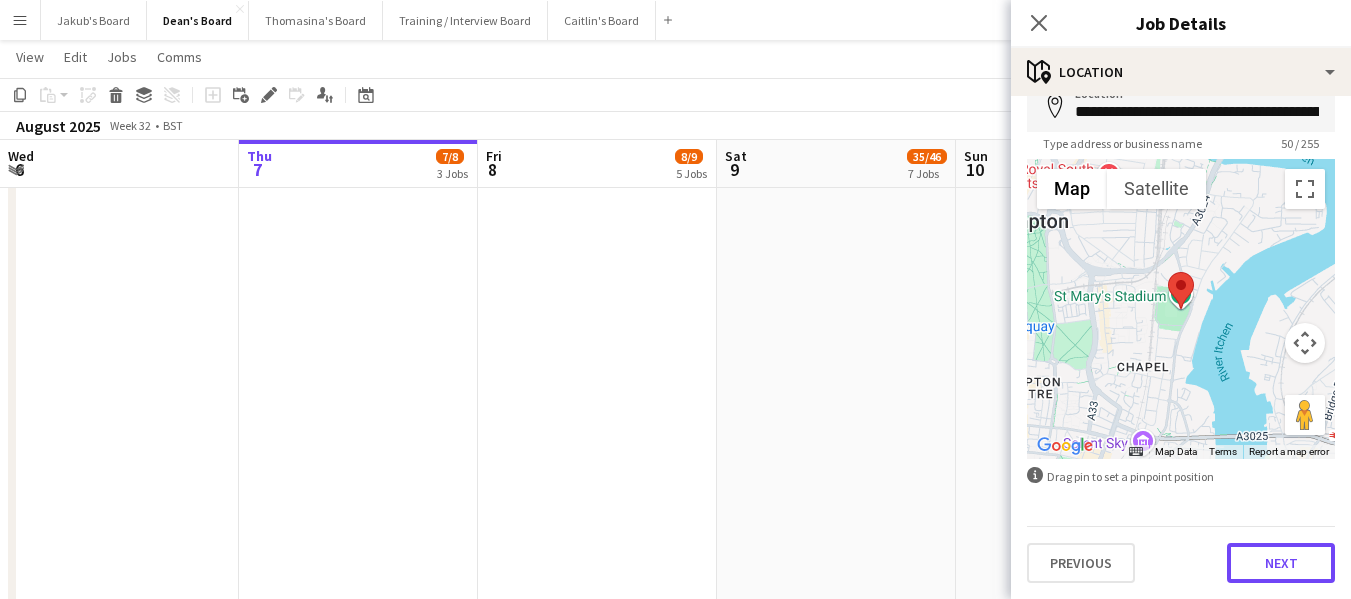 drag, startPoint x: 1257, startPoint y: 557, endPoint x: 1261, endPoint y: 547, distance: 10.770329 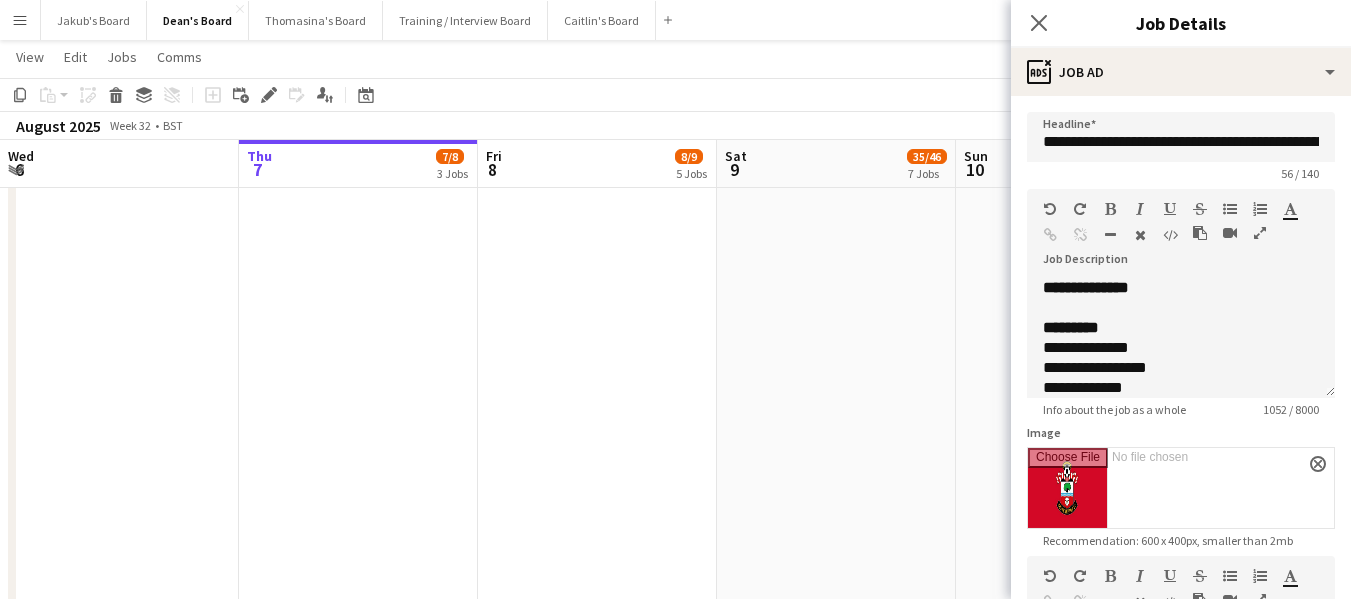 scroll, scrollTop: 0, scrollLeft: 0, axis: both 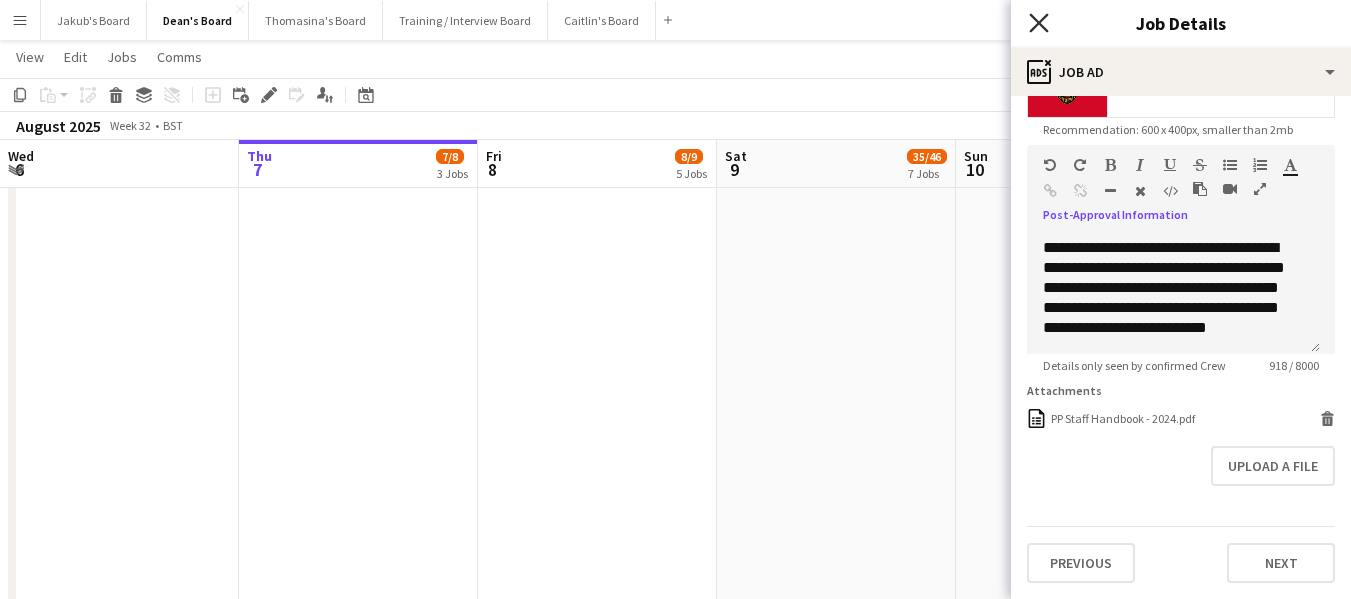 click on "Close pop-in" 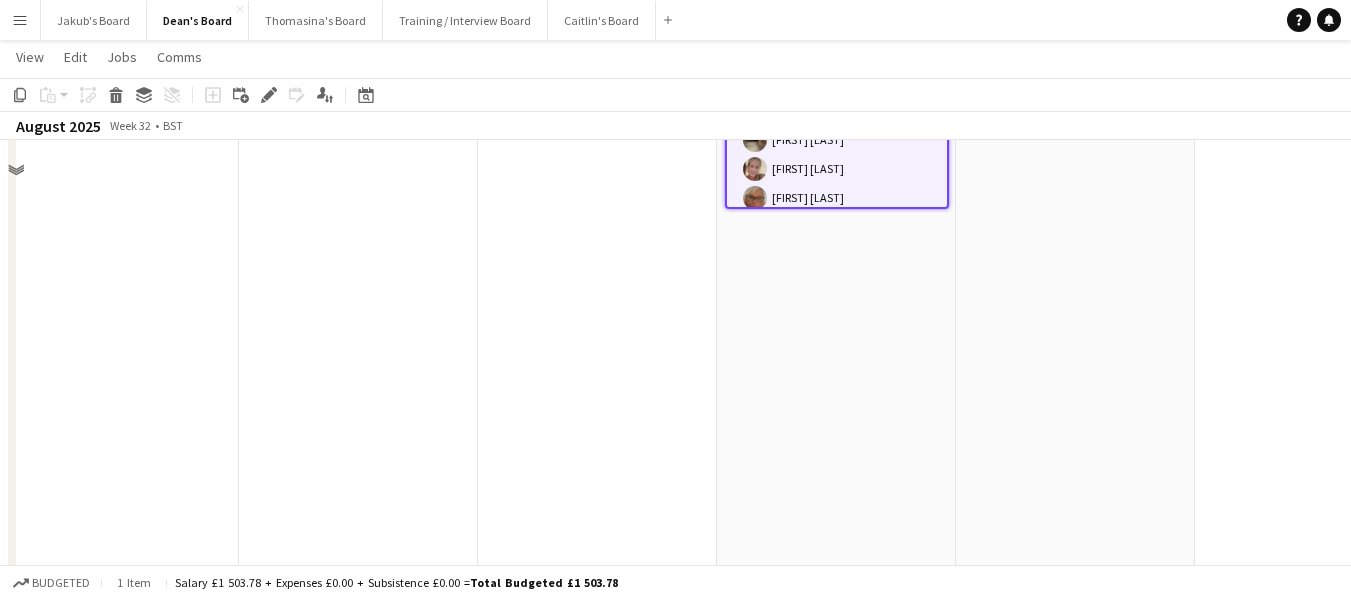 scroll, scrollTop: 3300, scrollLeft: 0, axis: vertical 